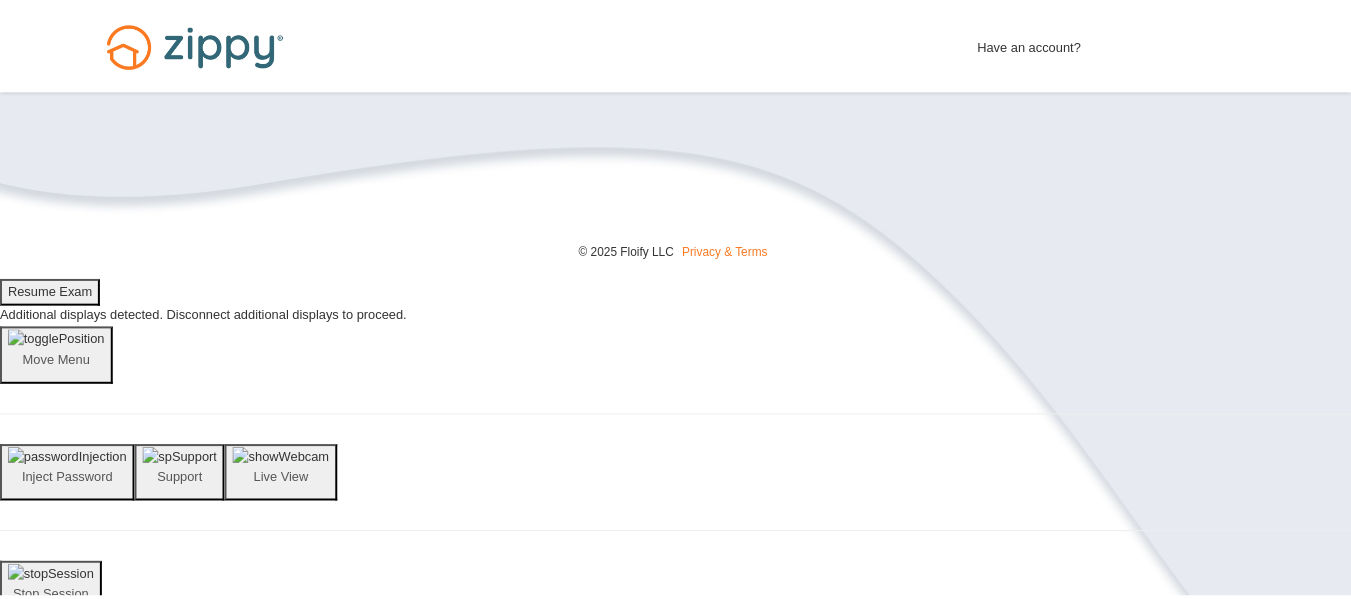 scroll, scrollTop: 0, scrollLeft: 0, axis: both 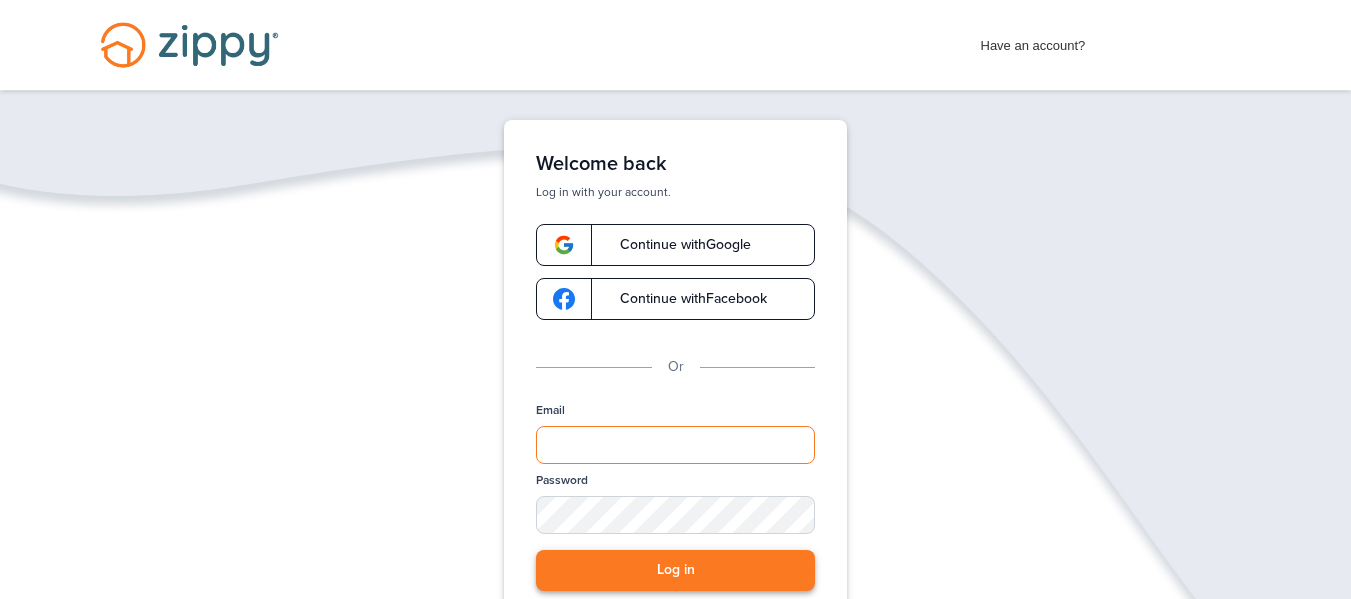 type on "**********" 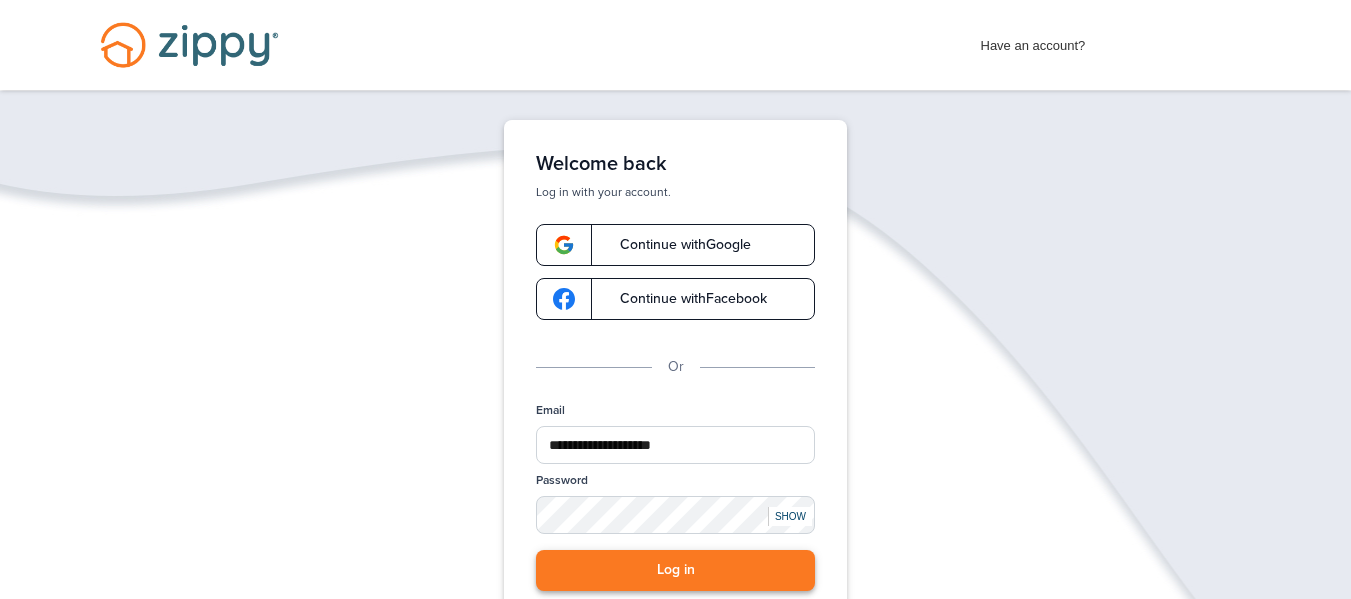 click on "Log in" at bounding box center [675, 570] 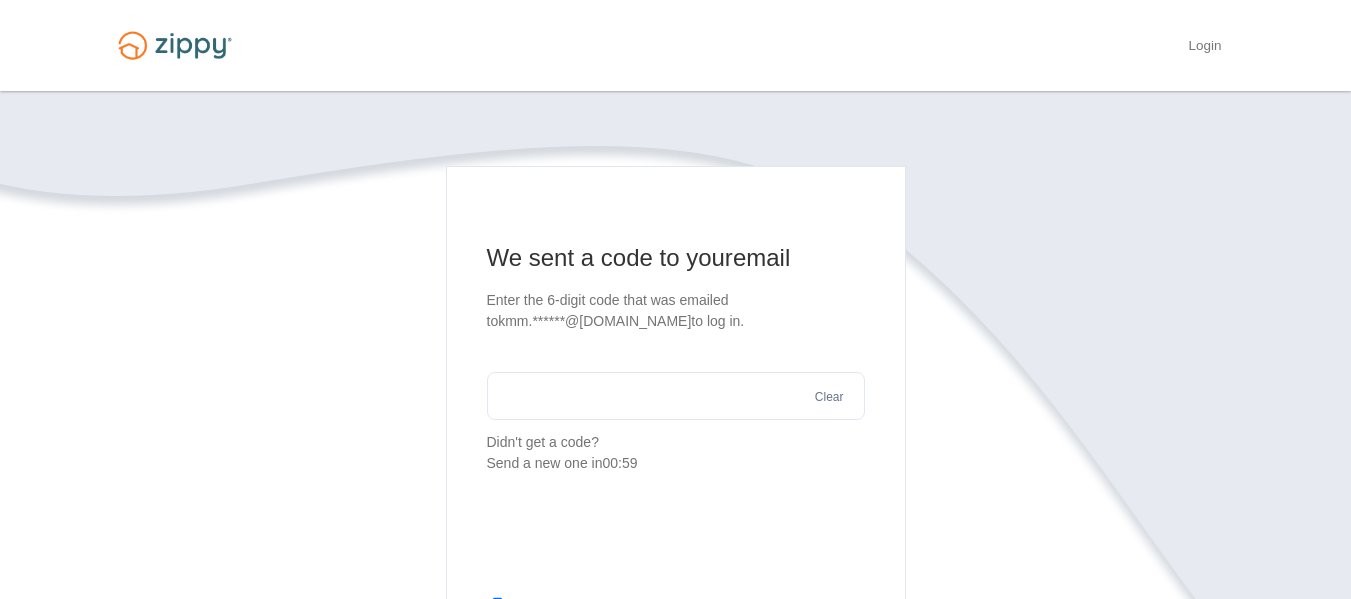 scroll, scrollTop: 0, scrollLeft: 0, axis: both 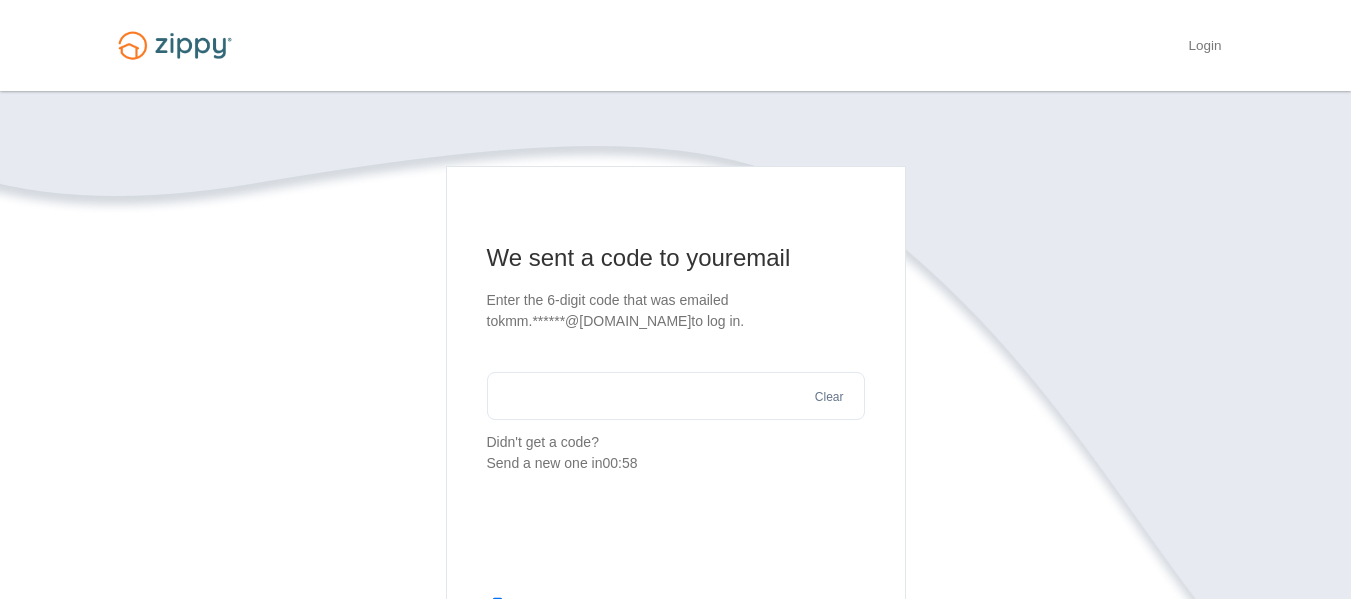 click at bounding box center [676, 396] 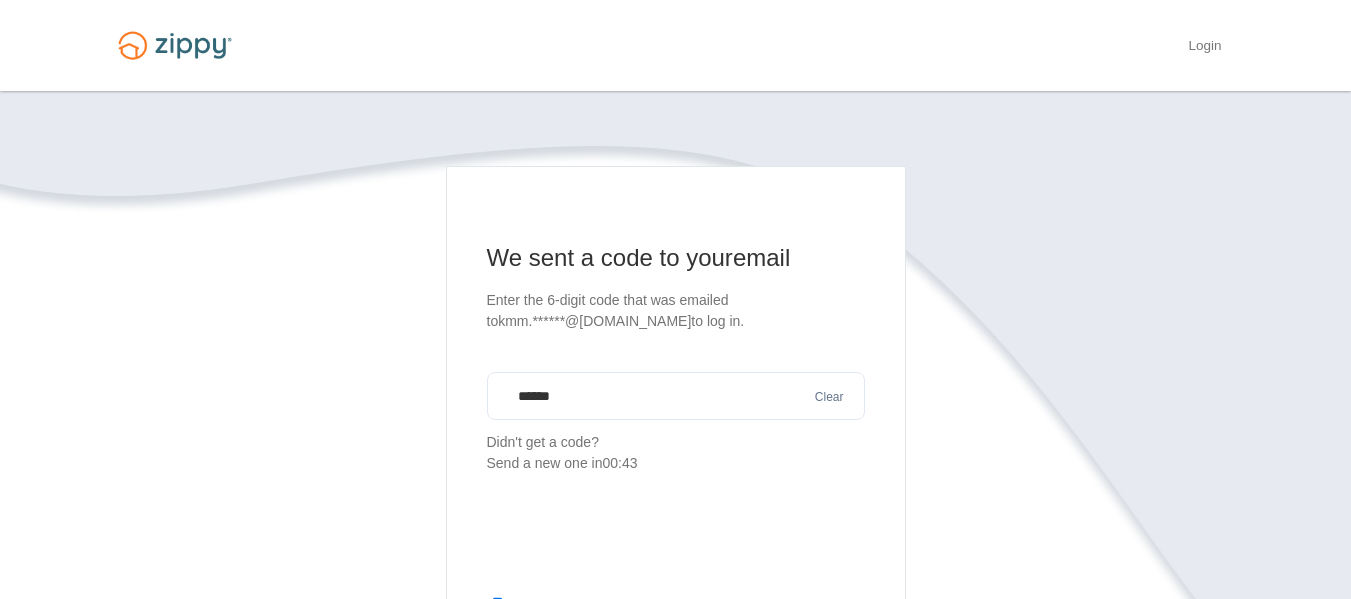 scroll, scrollTop: 299, scrollLeft: 0, axis: vertical 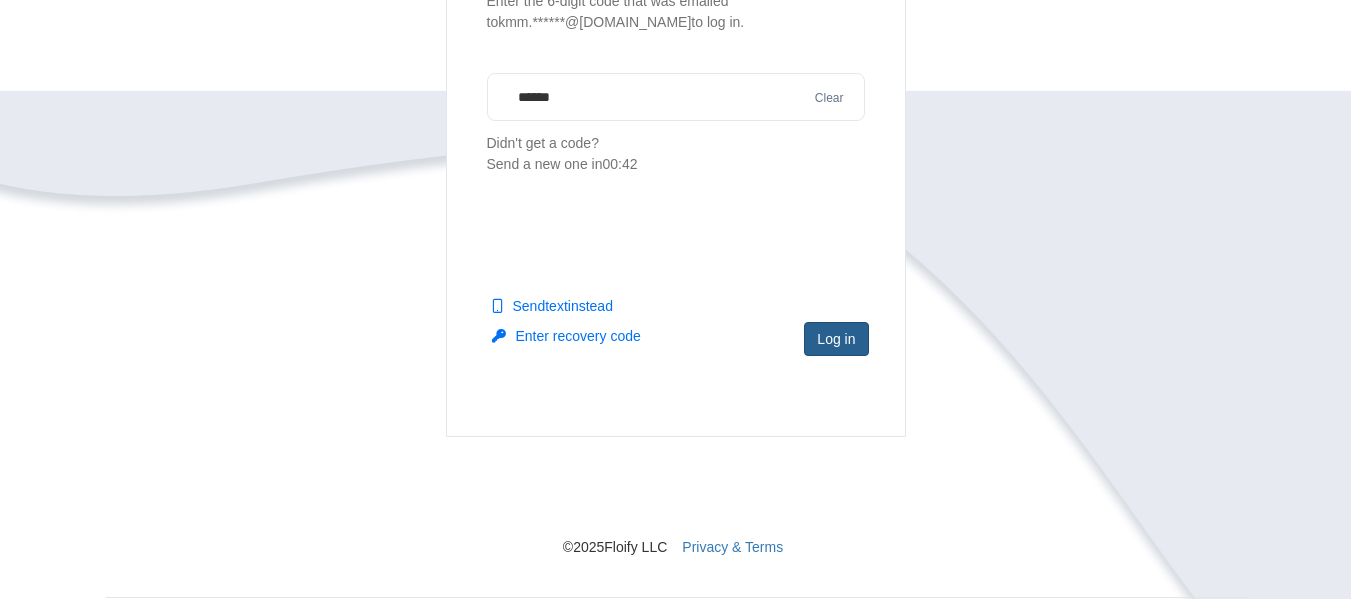 type on "******" 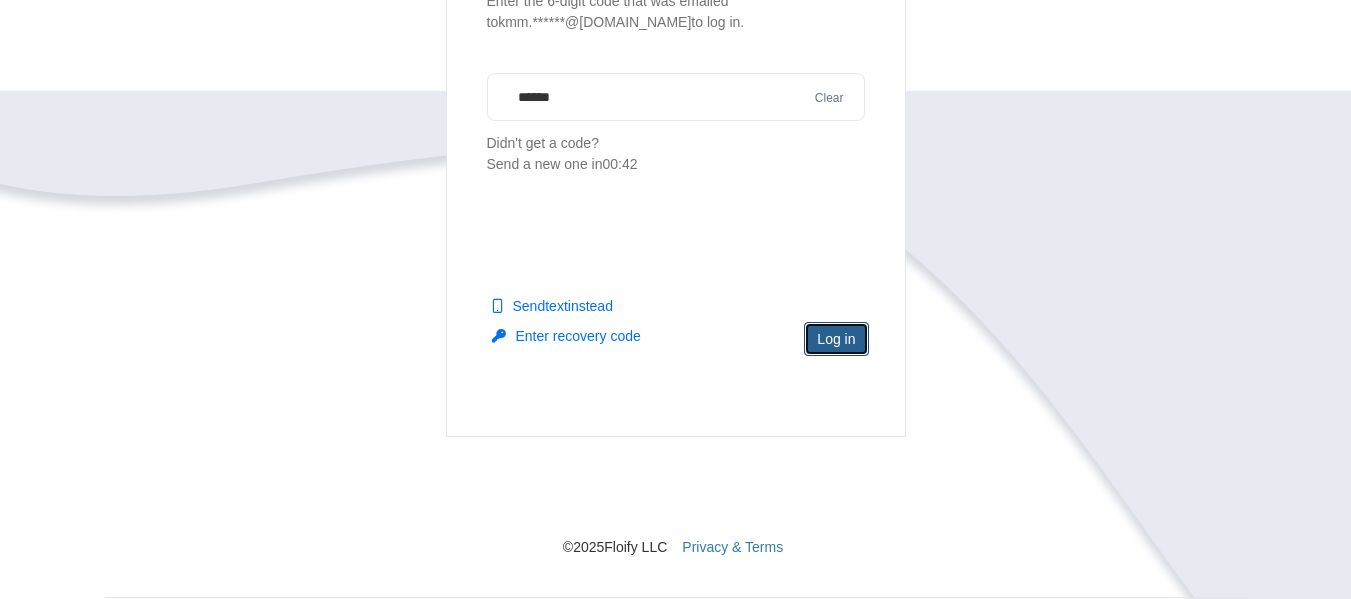 click on "Log in" at bounding box center (836, 339) 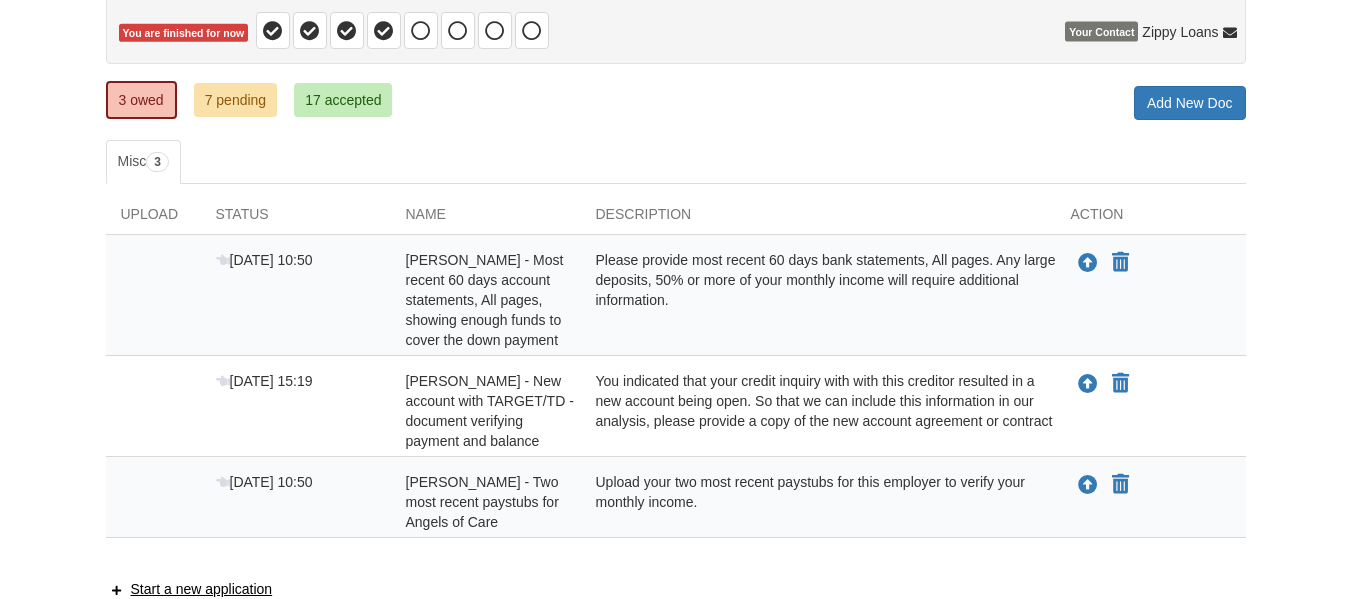 scroll, scrollTop: 206, scrollLeft: 0, axis: vertical 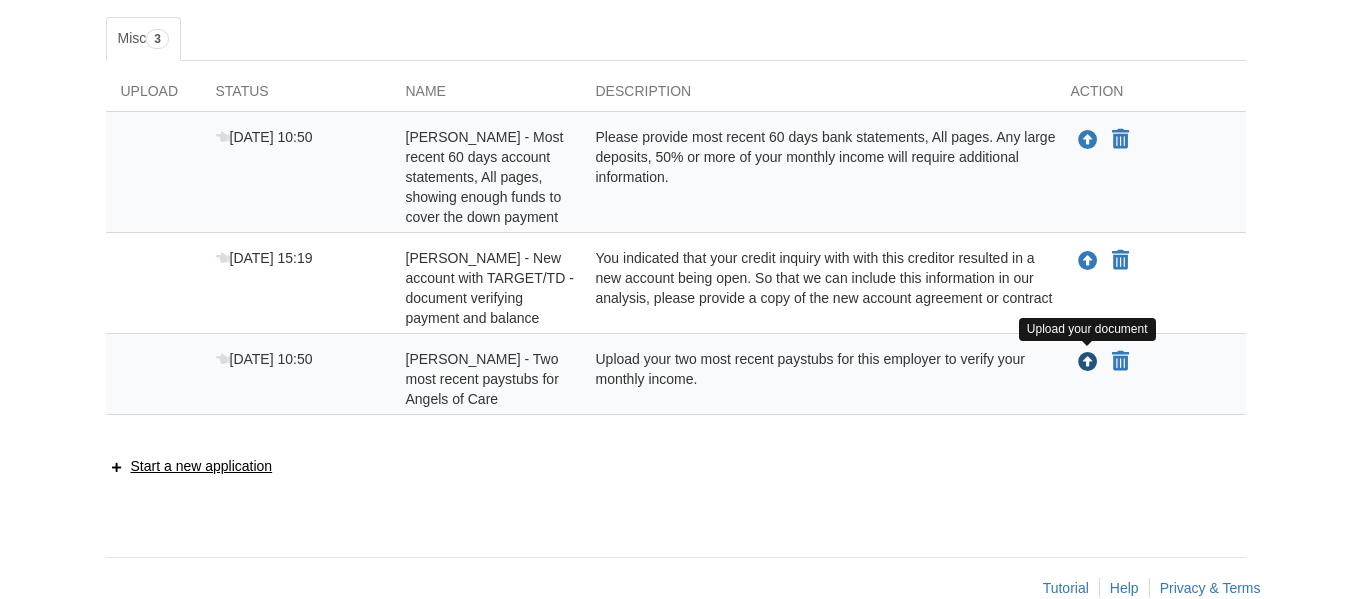 click at bounding box center (1088, 363) 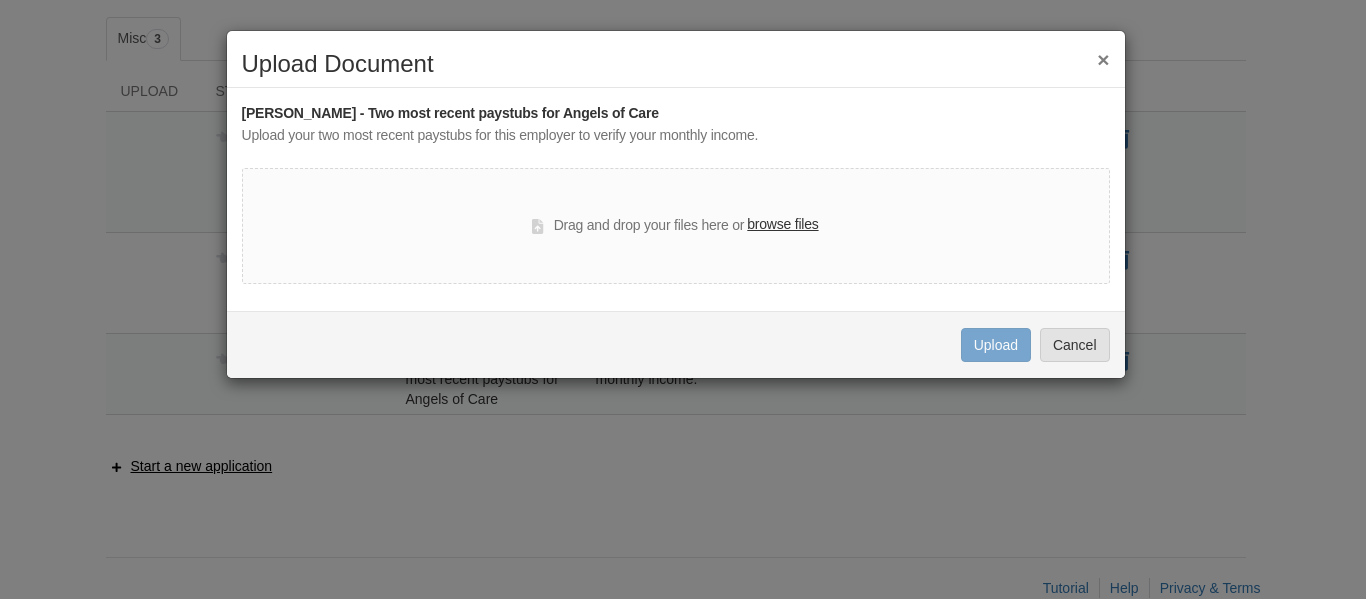 click on "browse files" at bounding box center [782, 225] 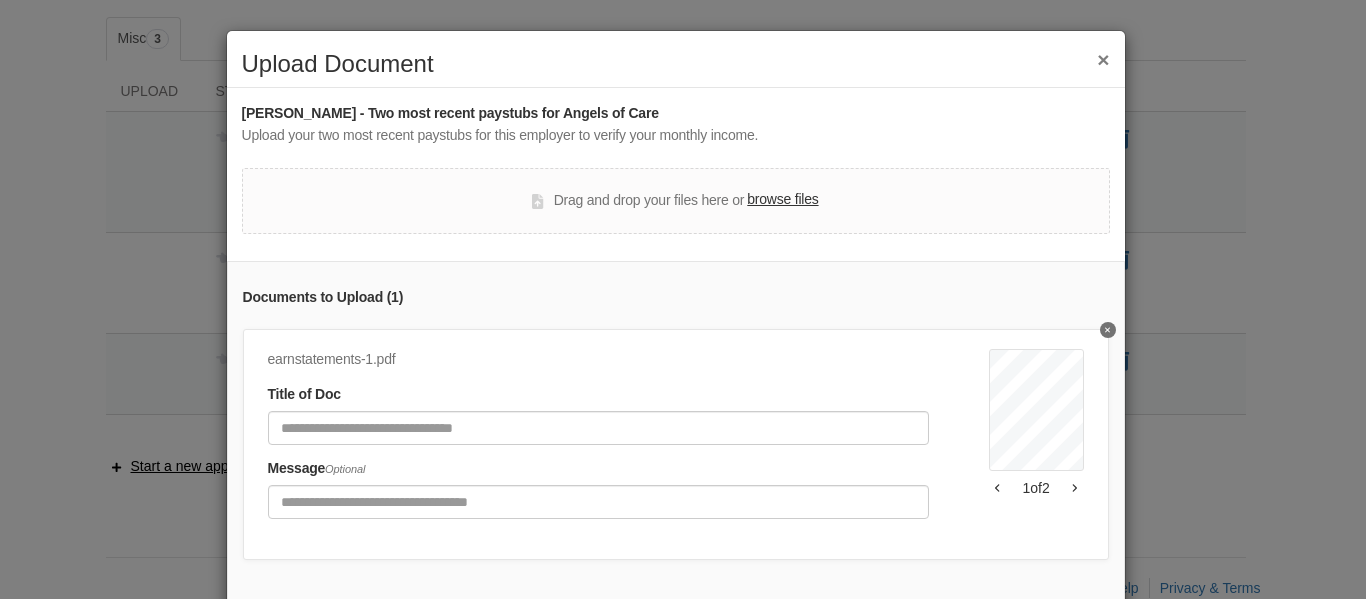 scroll, scrollTop: 120, scrollLeft: 0, axis: vertical 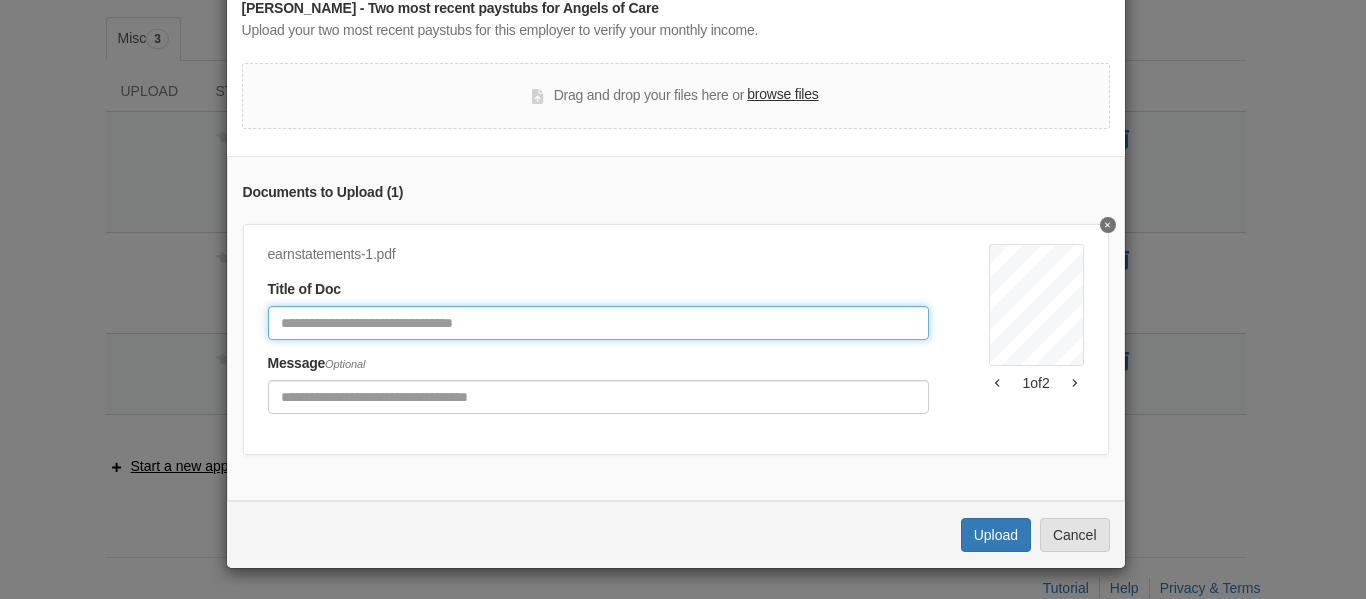 click 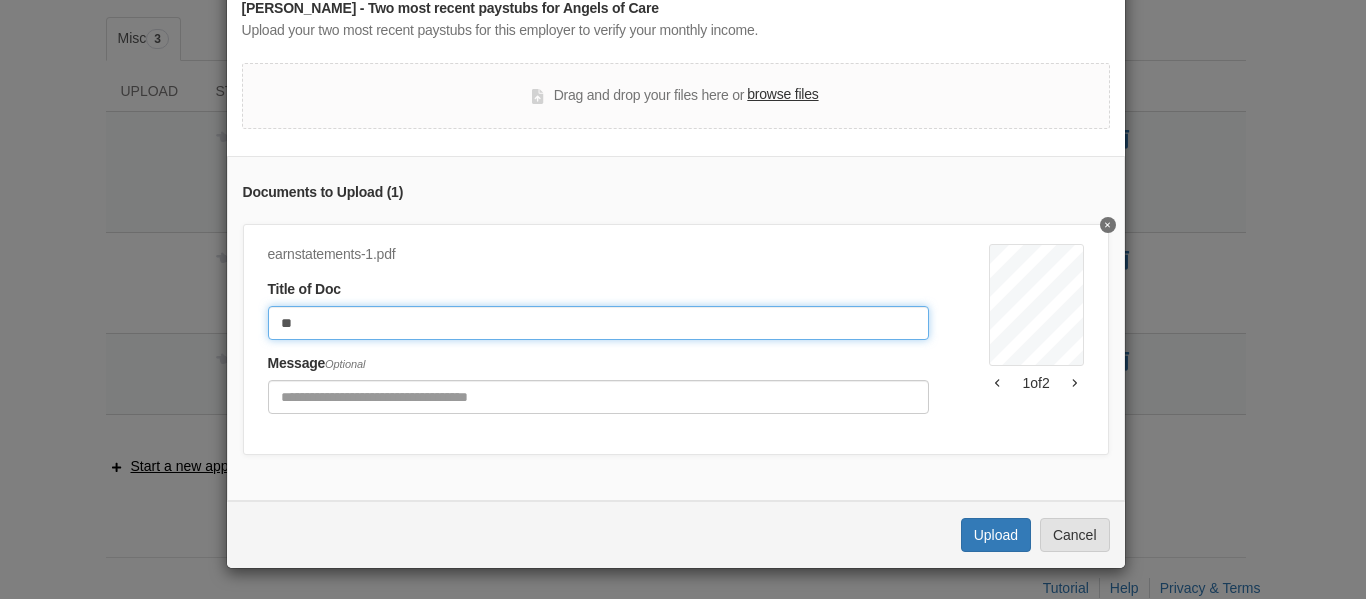 type on "*" 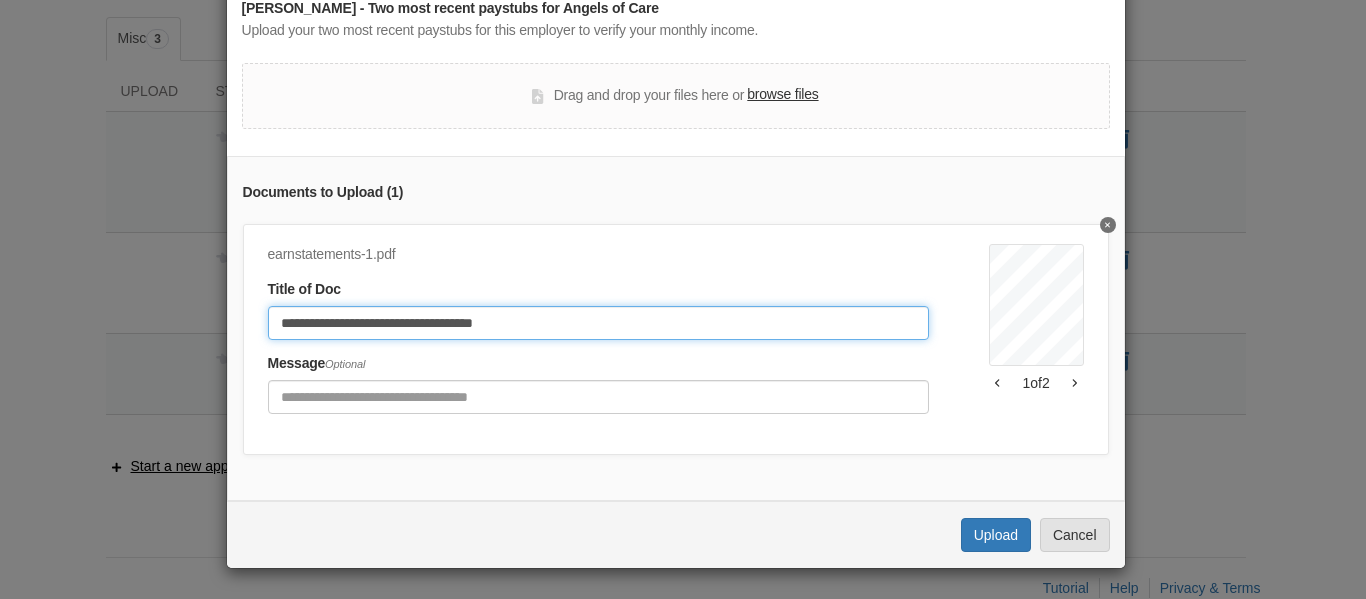 click on "**********" 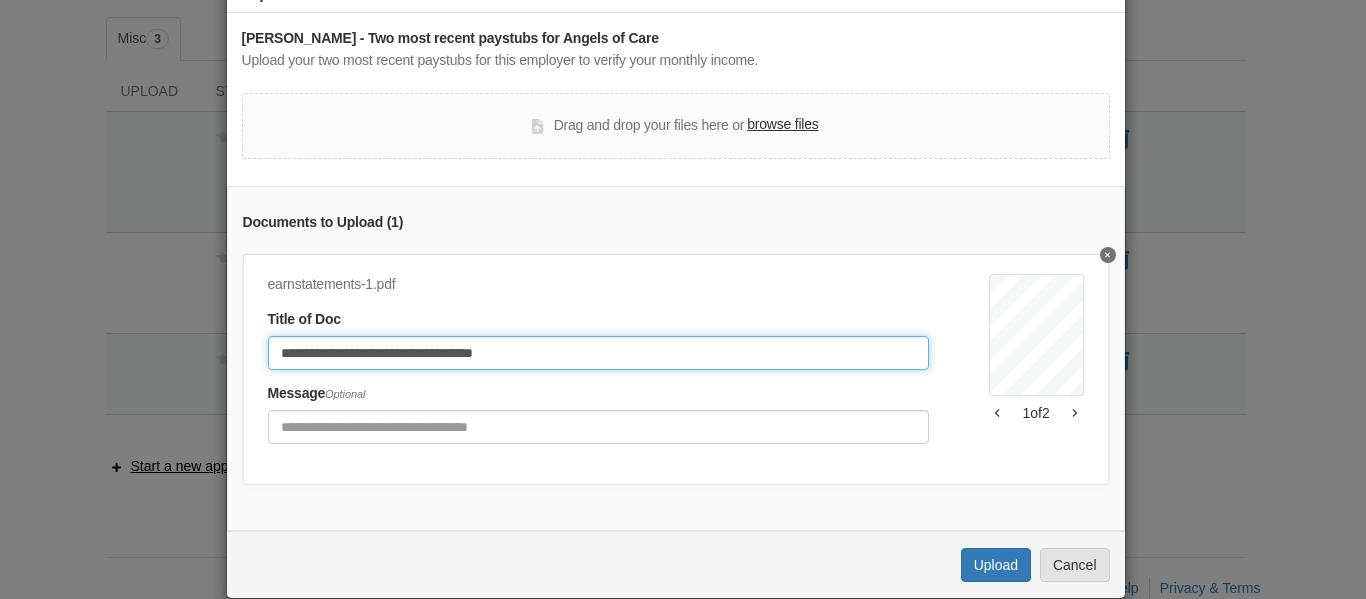 scroll, scrollTop: 120, scrollLeft: 0, axis: vertical 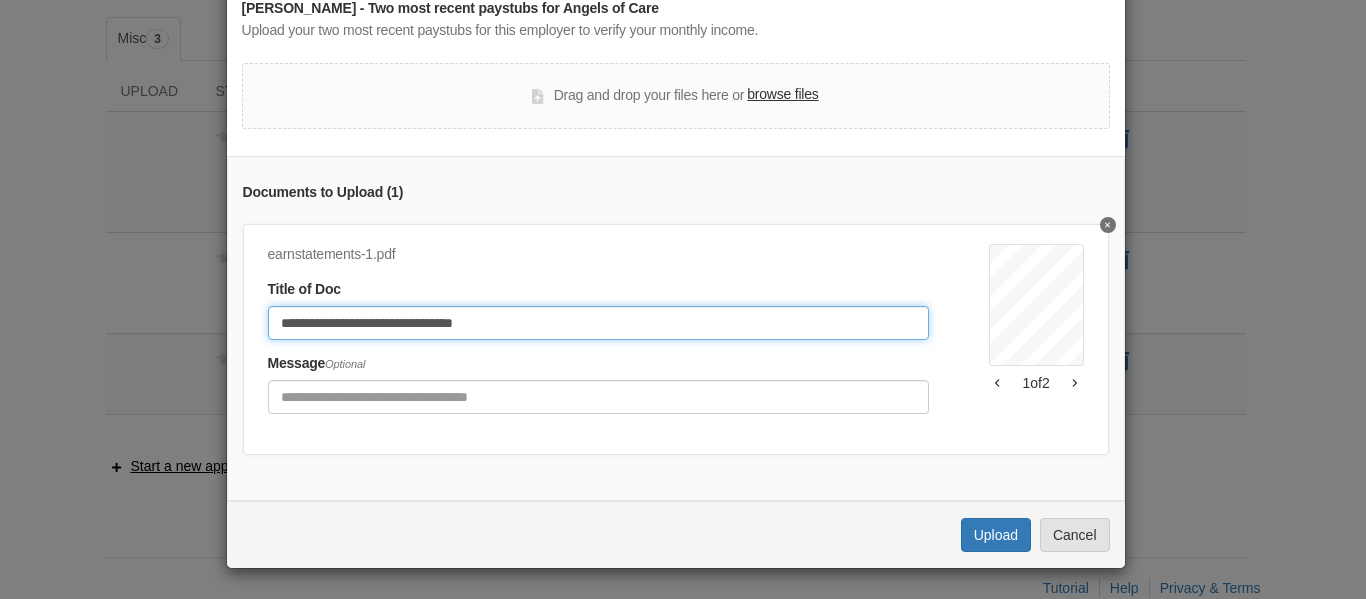 click on "**********" 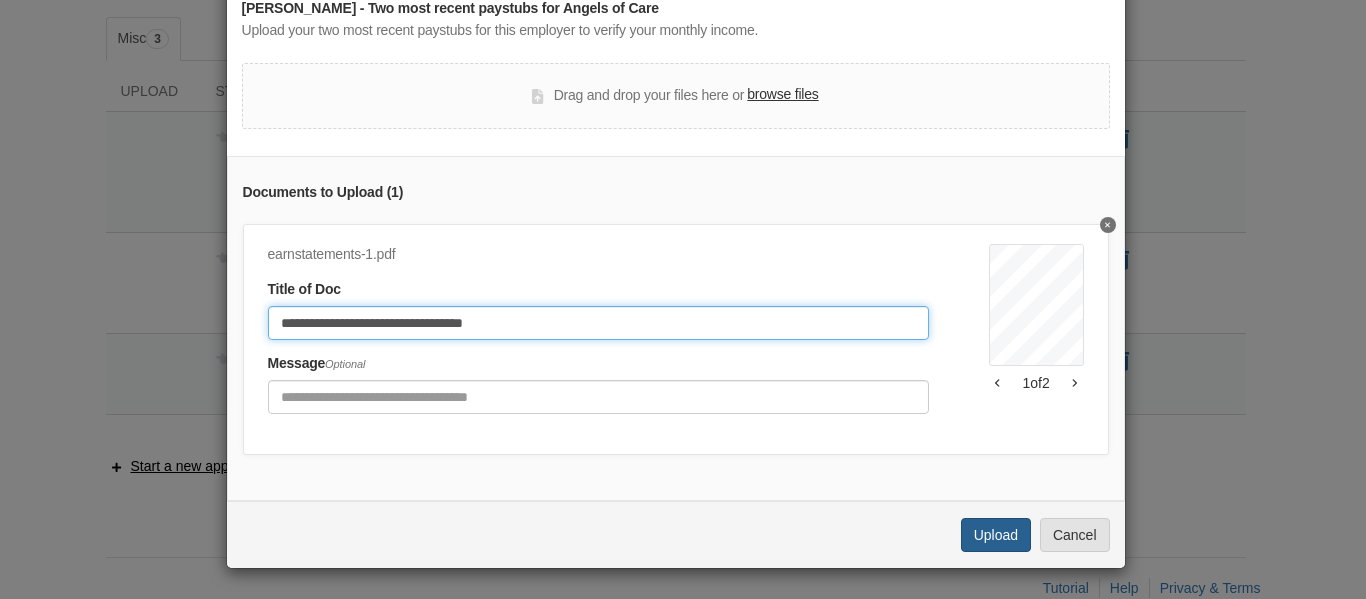 type on "**********" 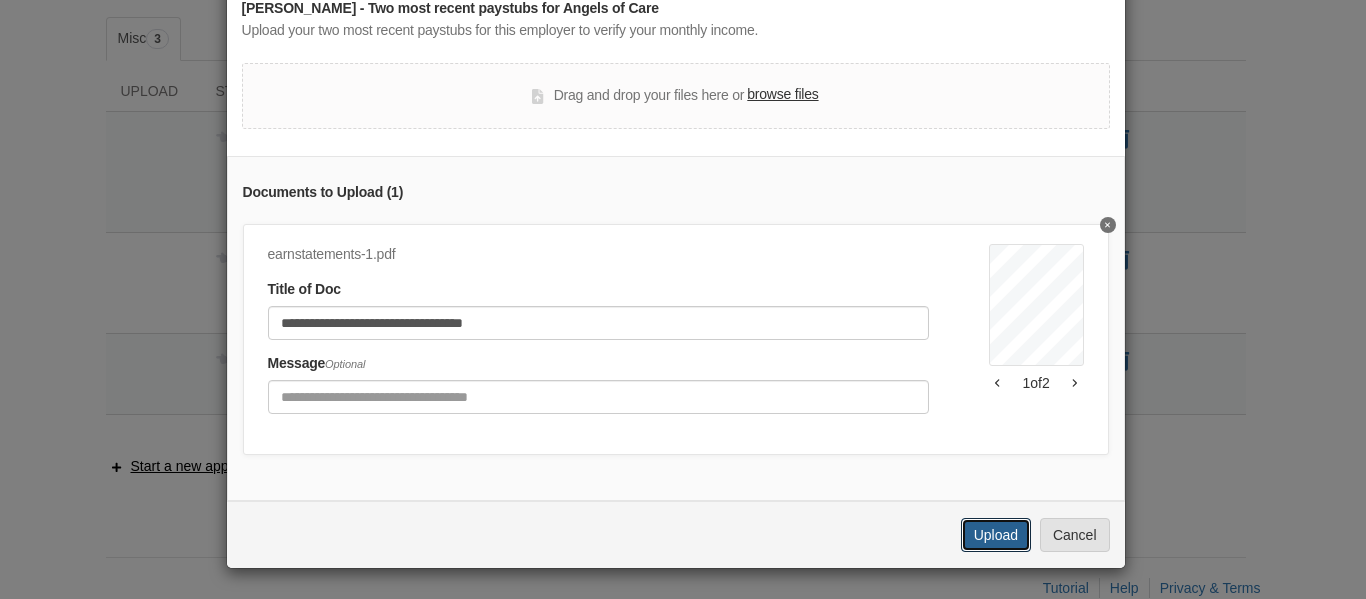 click on "Upload" at bounding box center (996, 535) 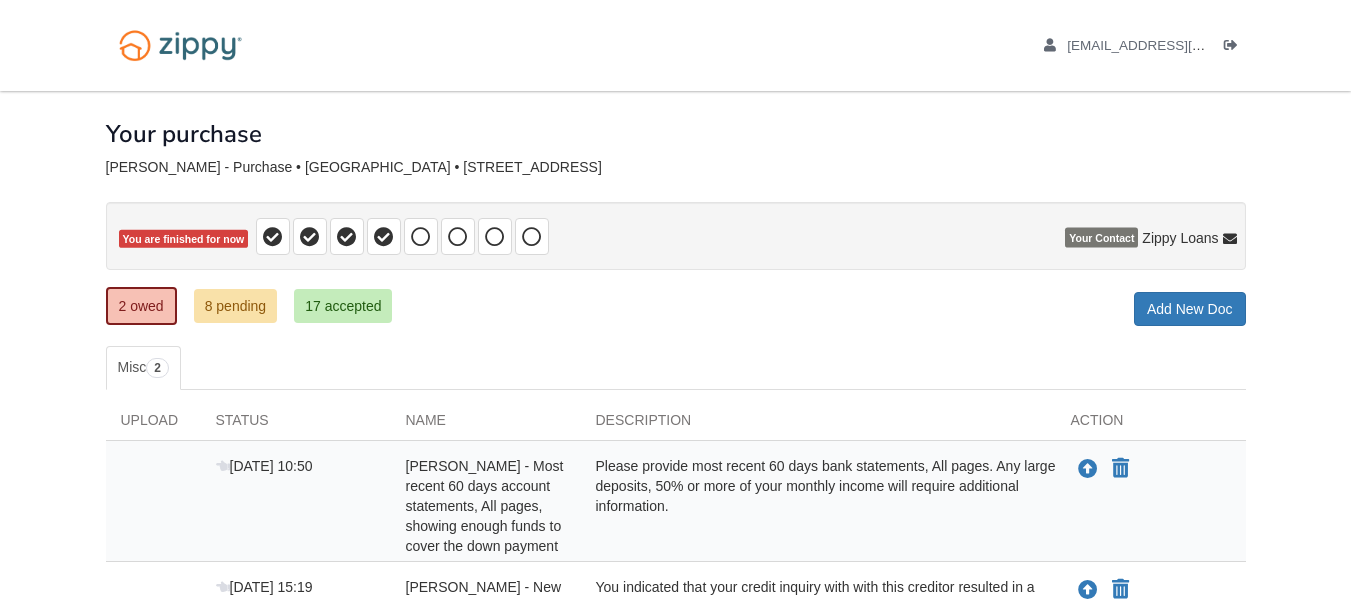 scroll, scrollTop: 147, scrollLeft: 0, axis: vertical 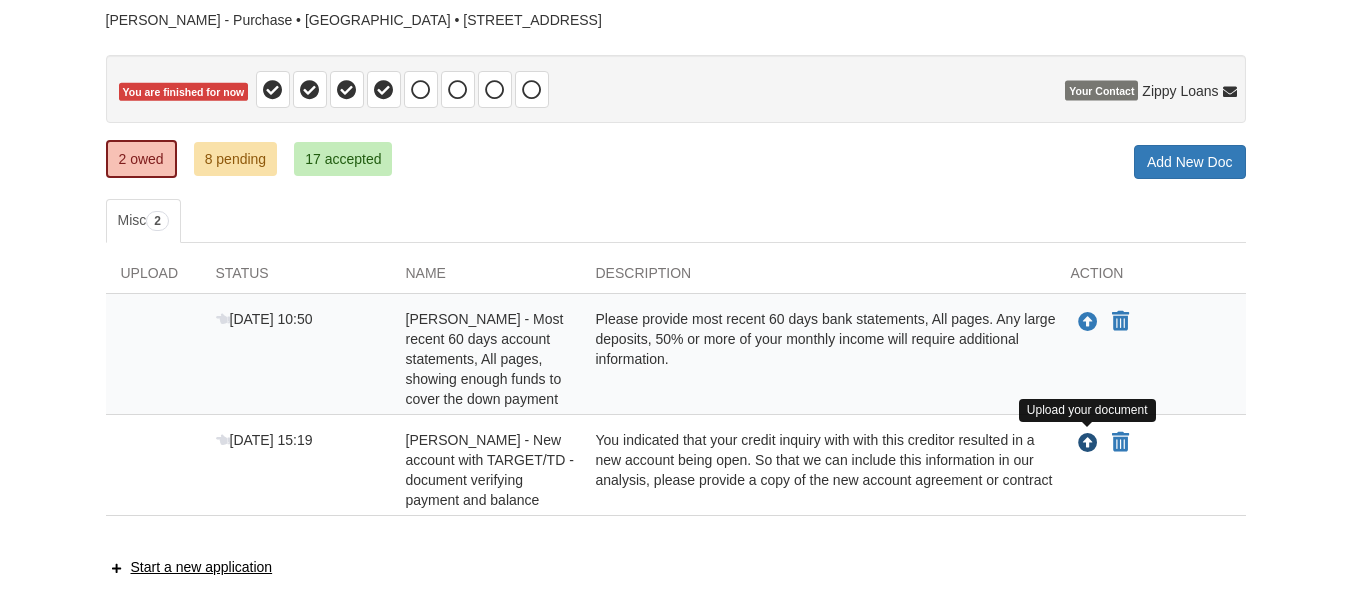 click at bounding box center [1088, 444] 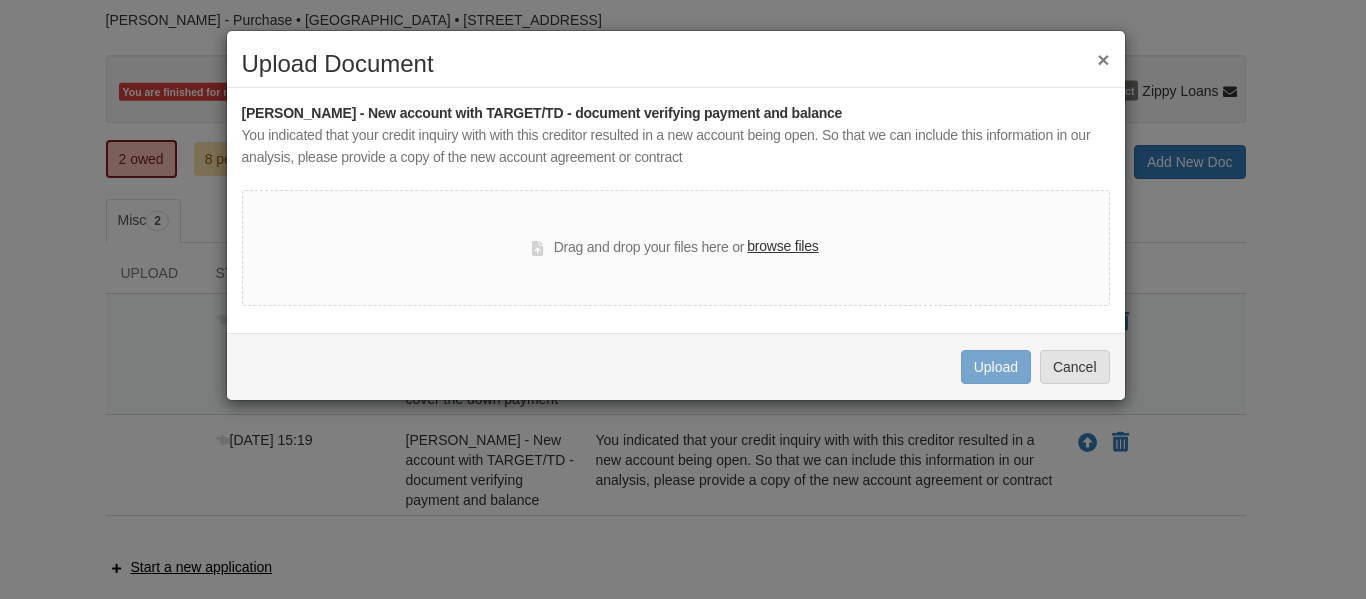 click on "browse files" at bounding box center [782, 247] 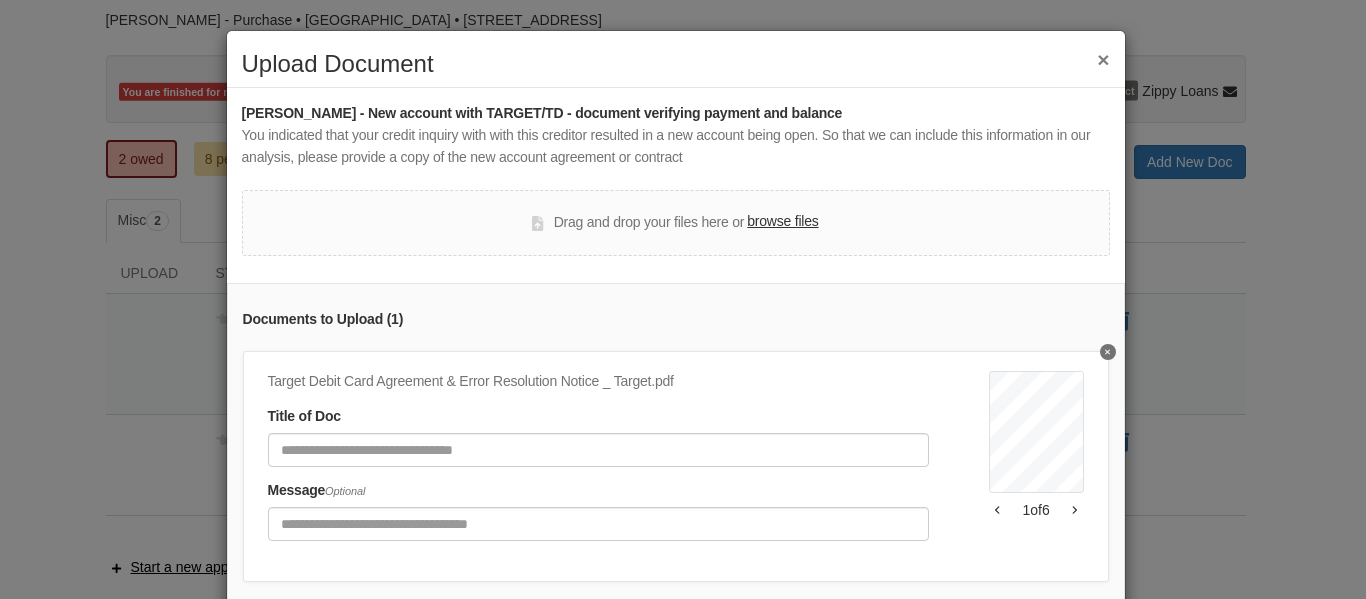 scroll, scrollTop: 142, scrollLeft: 0, axis: vertical 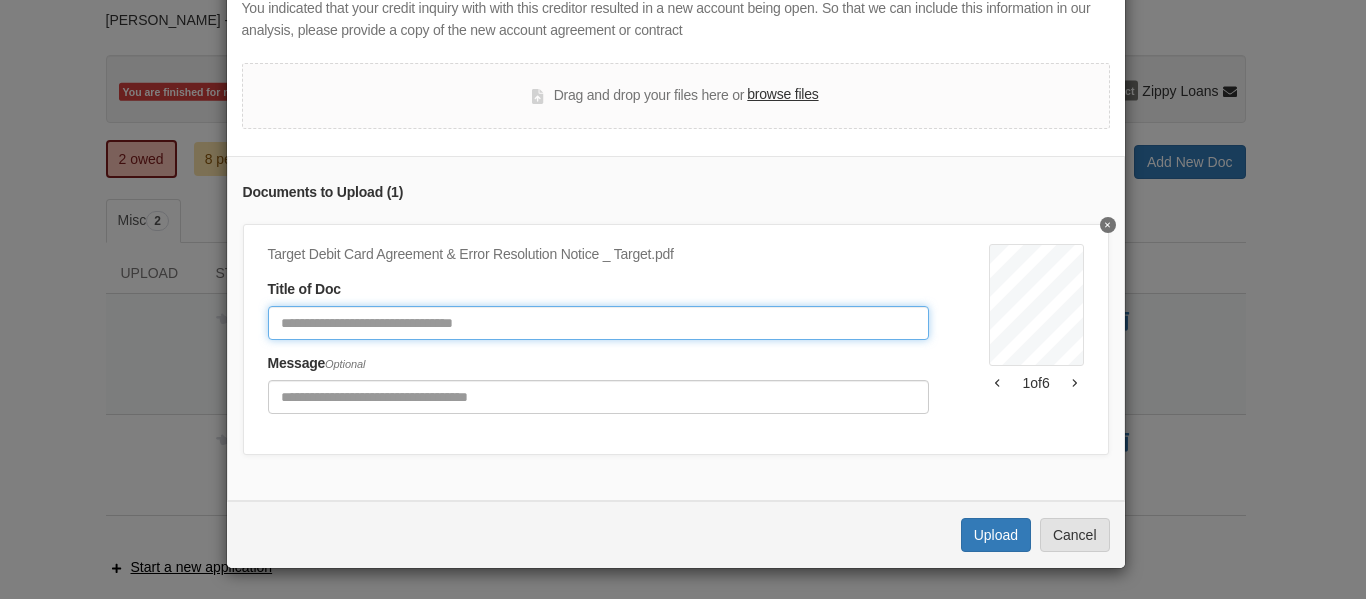 click 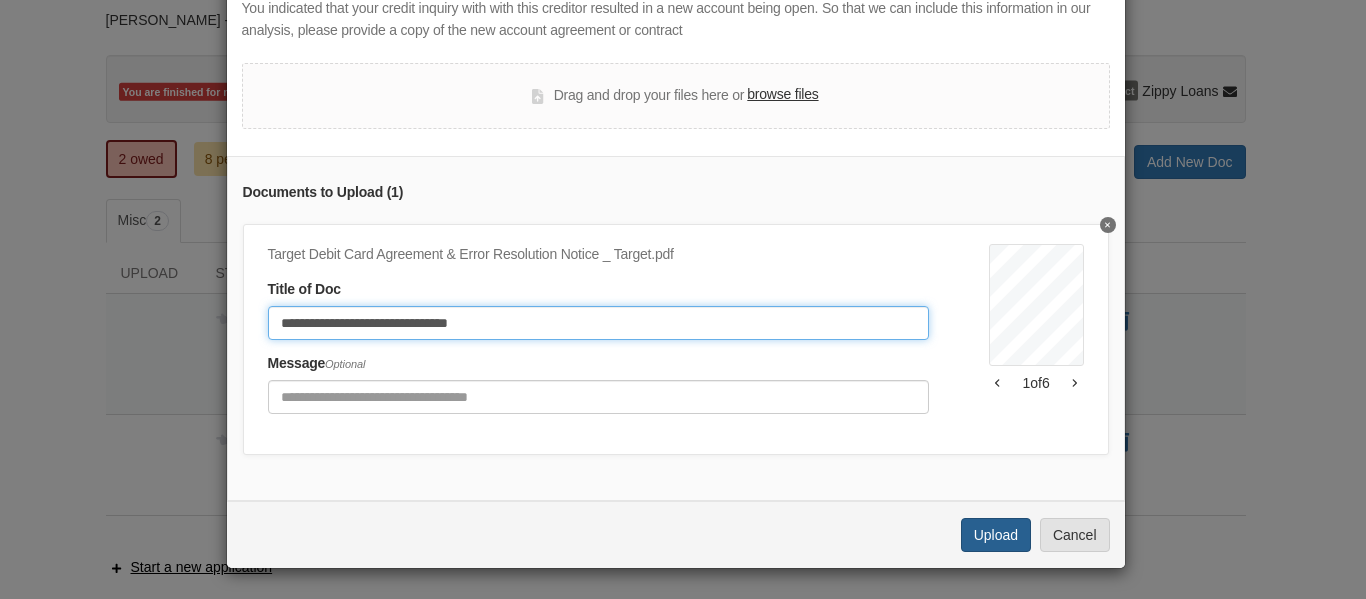 type on "**********" 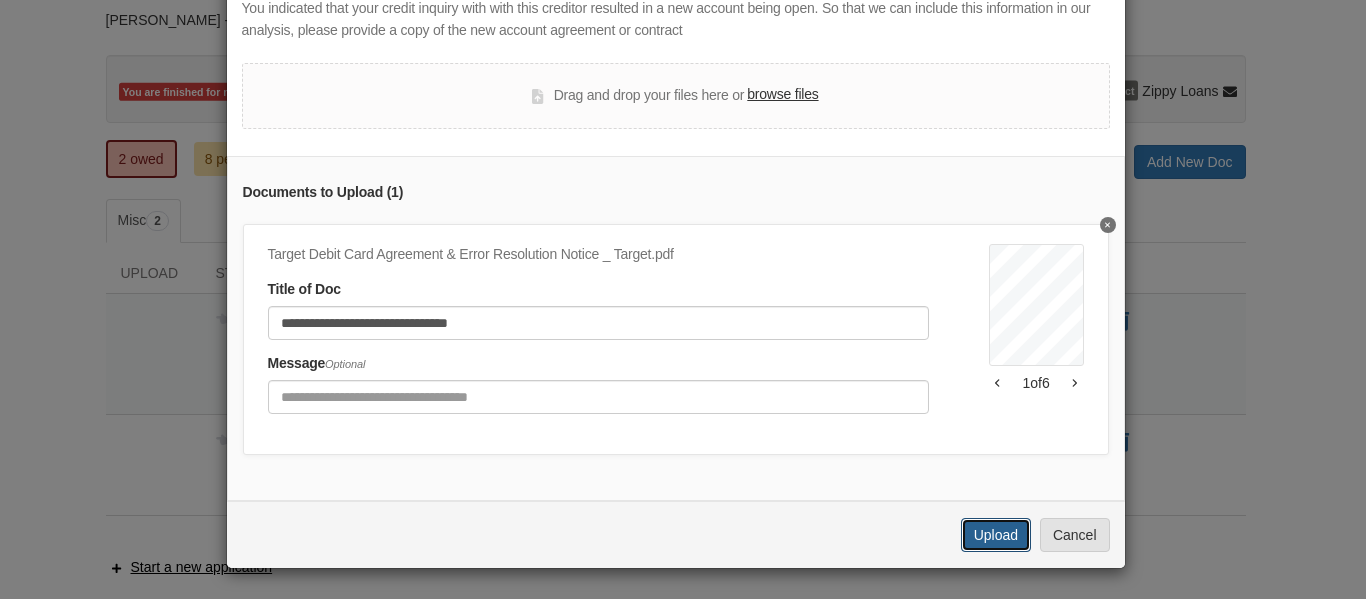 click on "Upload" at bounding box center [996, 535] 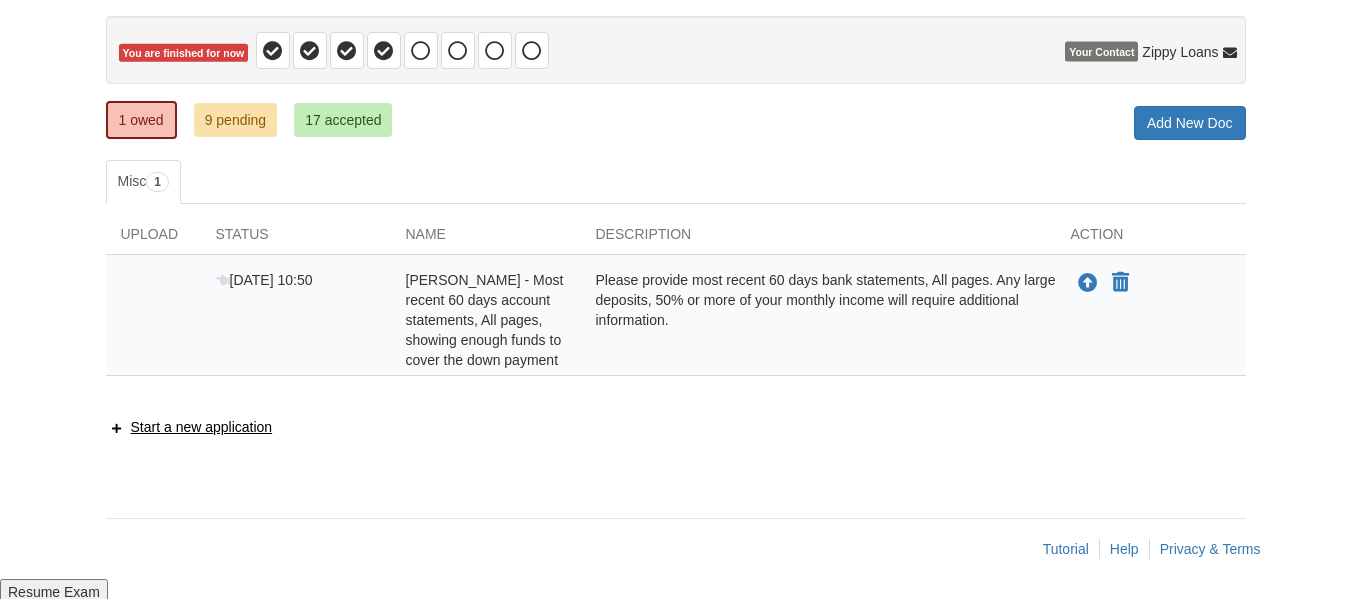 scroll, scrollTop: 186, scrollLeft: 0, axis: vertical 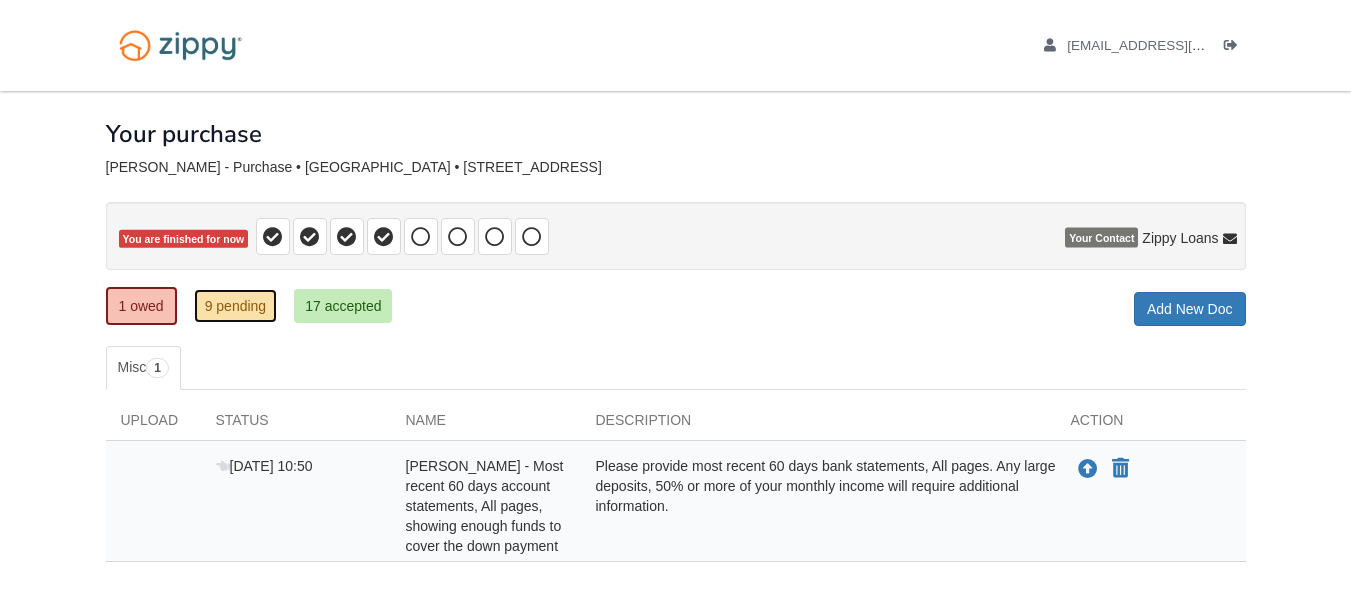 click on "9 pending" at bounding box center (236, 306) 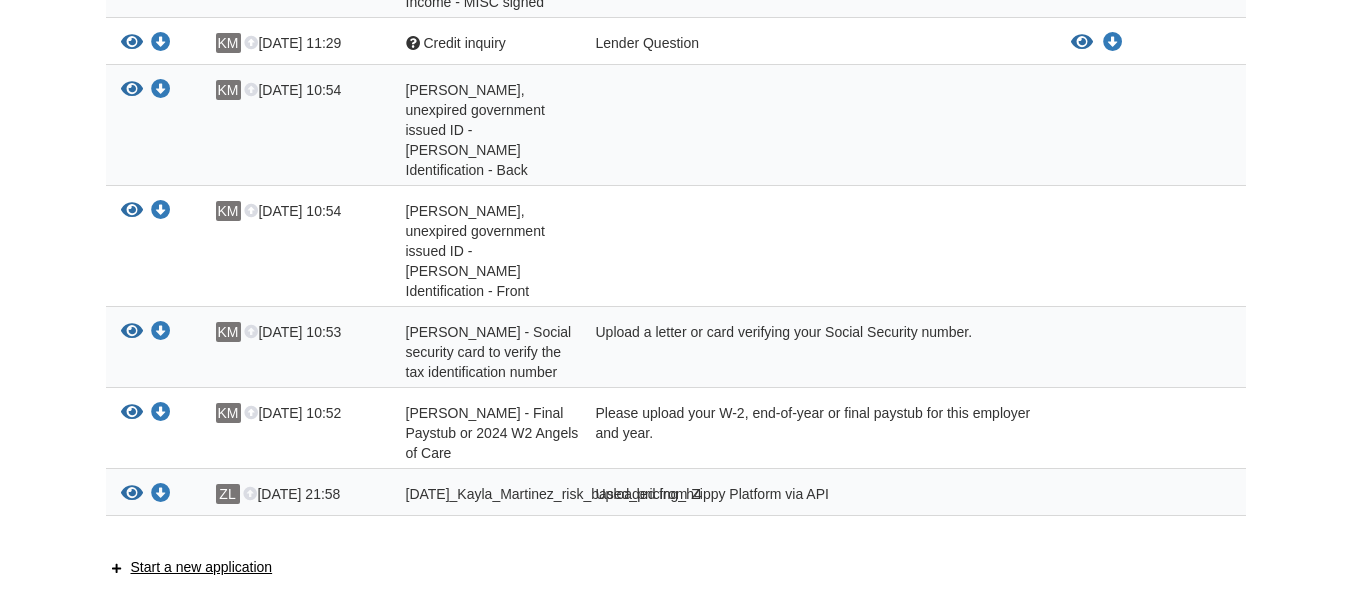 scroll, scrollTop: 696, scrollLeft: 0, axis: vertical 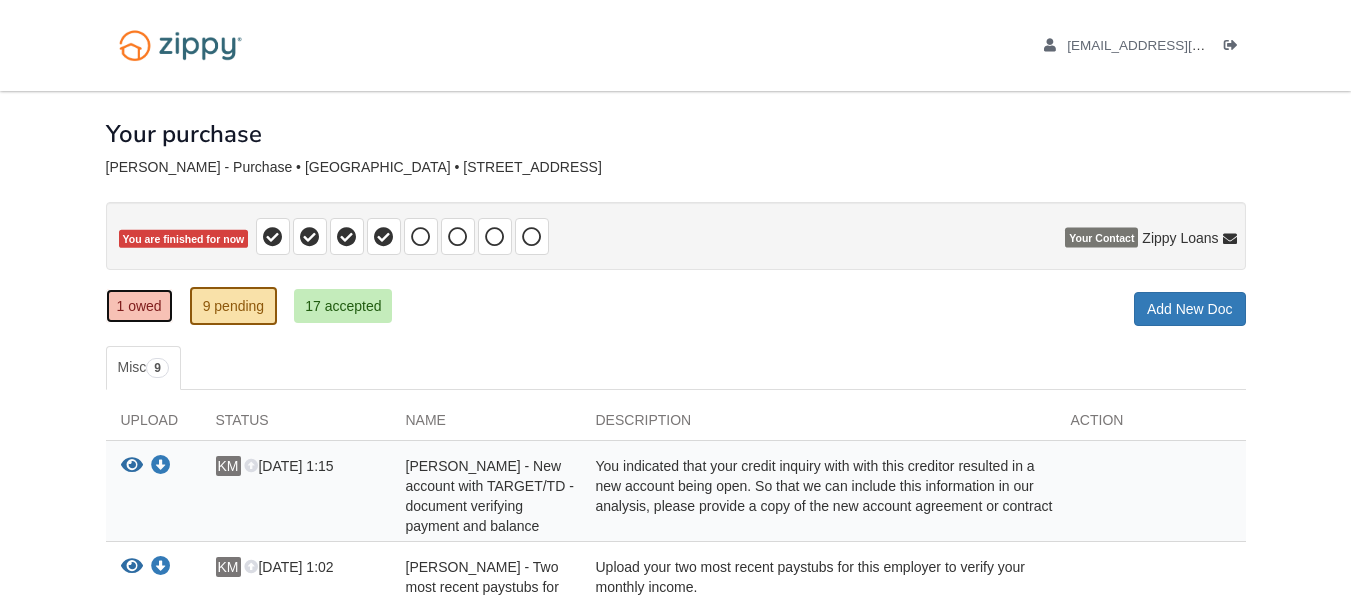 click on "1 owed" at bounding box center [139, 306] 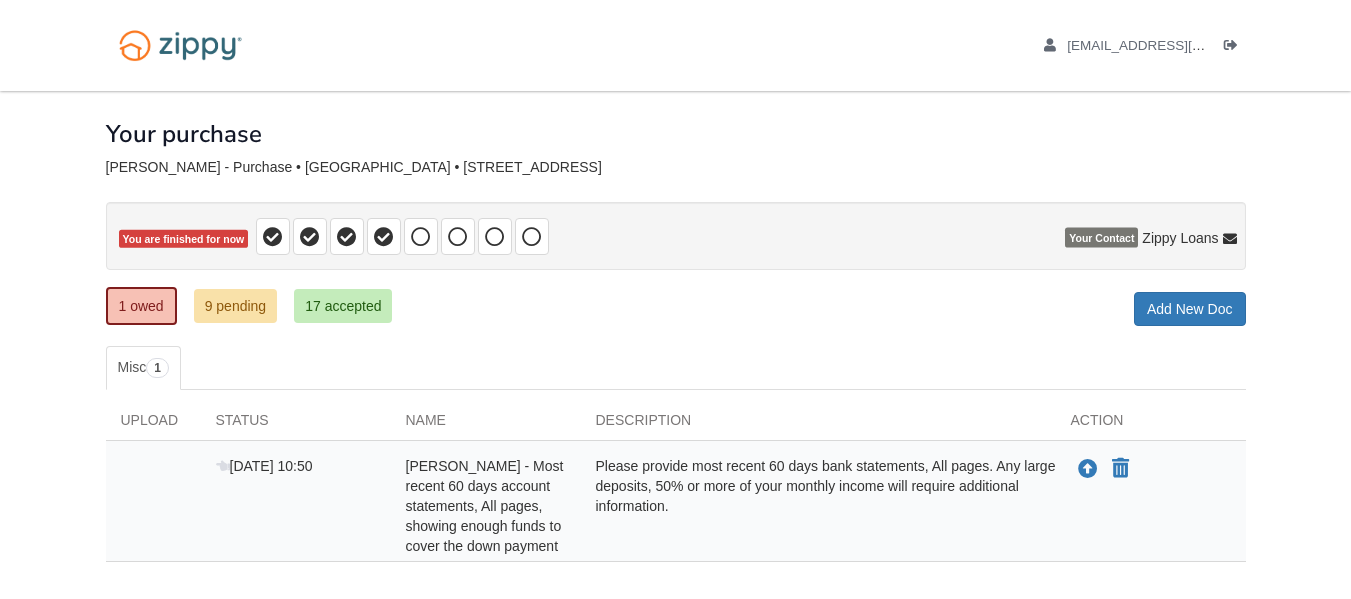 scroll, scrollTop: 0, scrollLeft: 0, axis: both 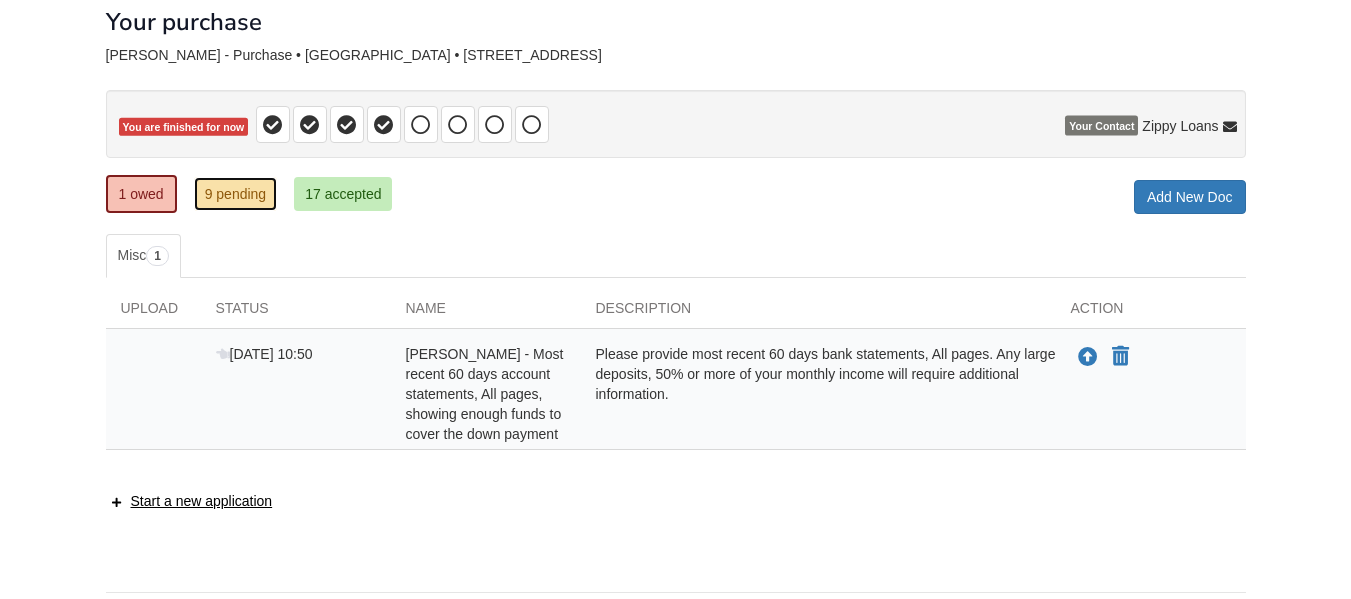click on "9 pending" at bounding box center (236, 194) 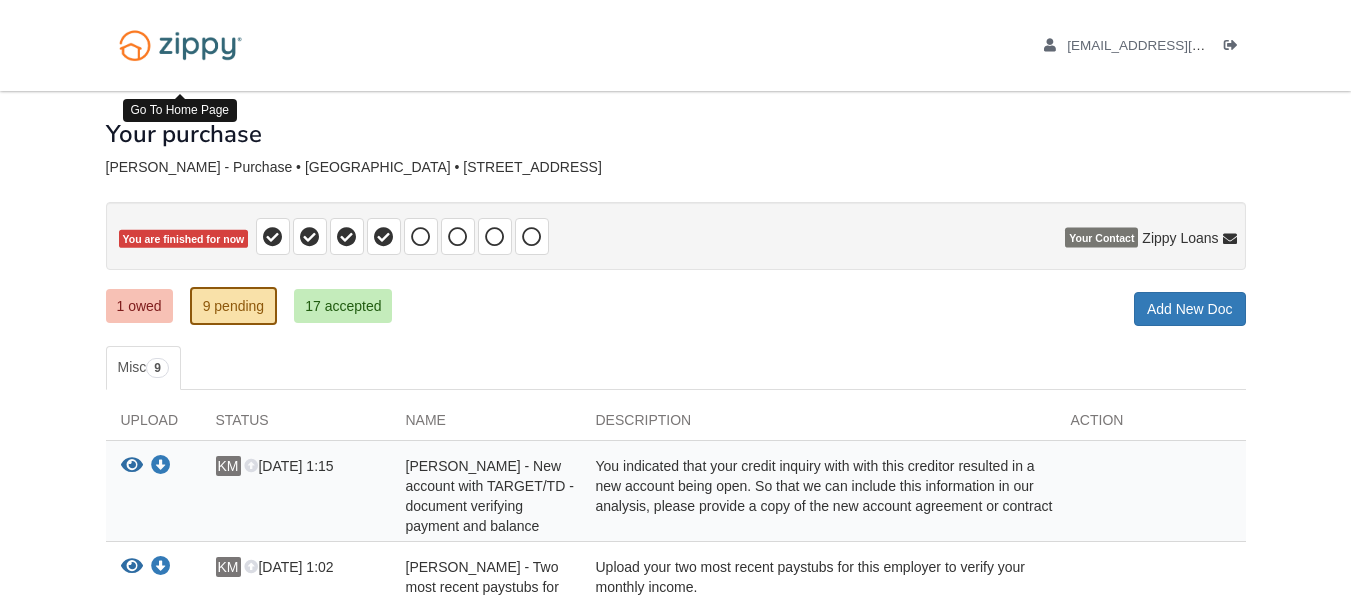 scroll, scrollTop: 0, scrollLeft: 0, axis: both 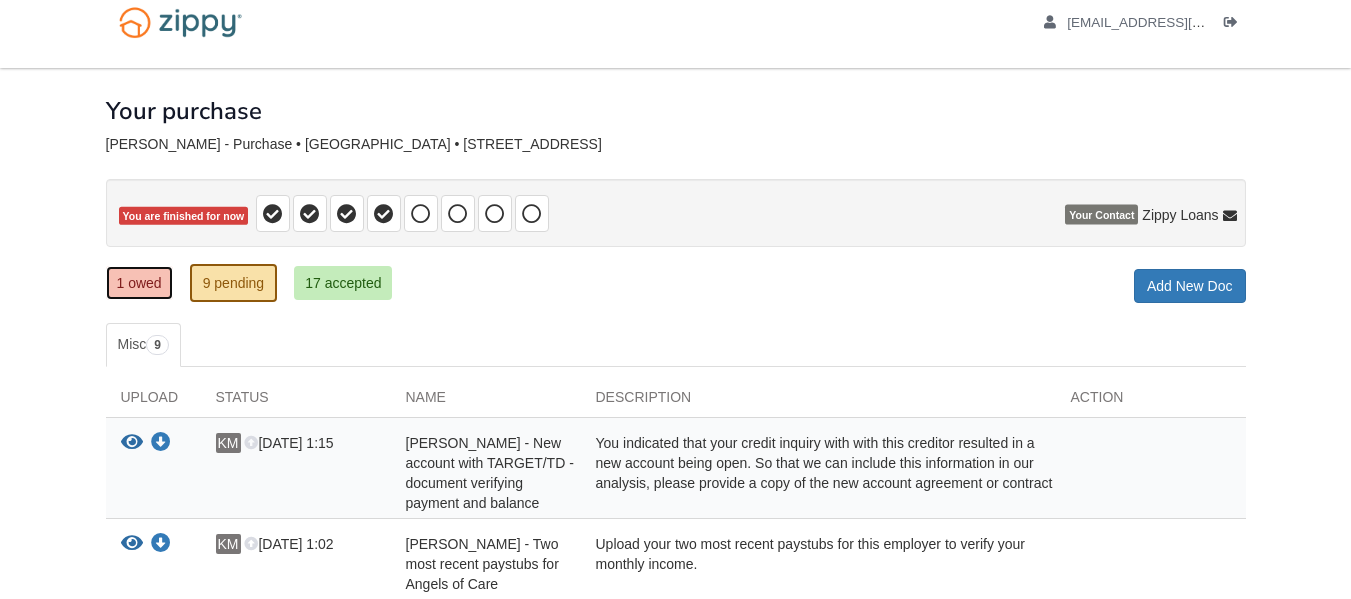 click on "1 owed" at bounding box center (139, 283) 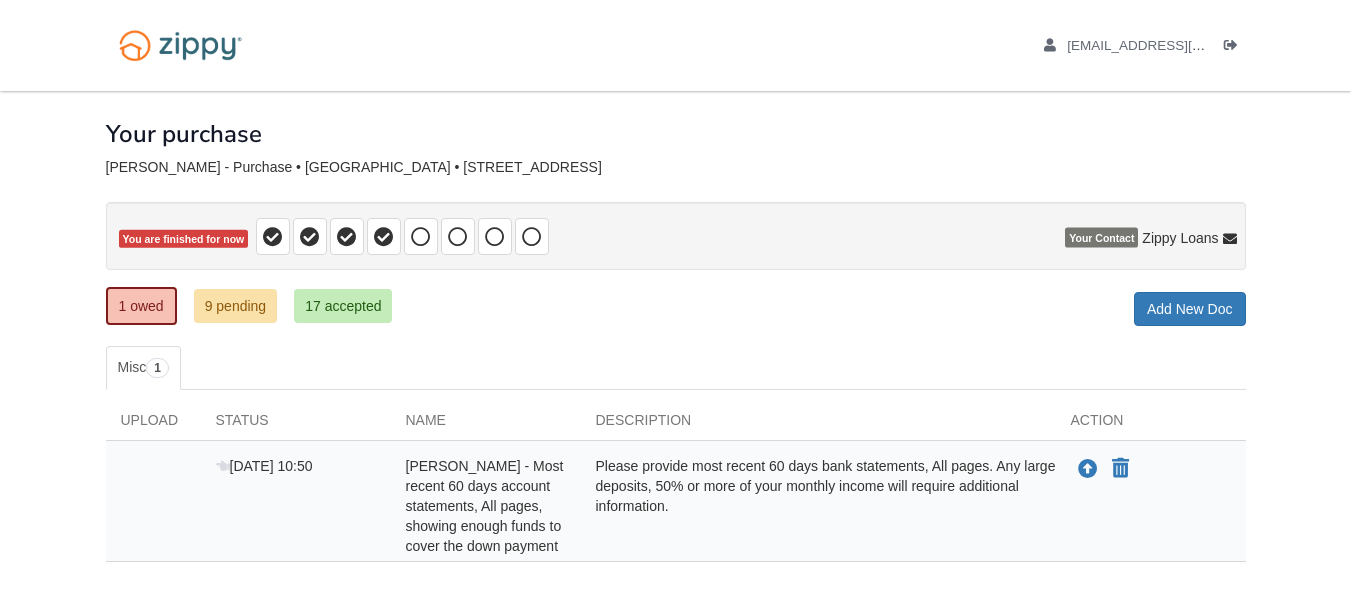 scroll, scrollTop: 0, scrollLeft: 0, axis: both 